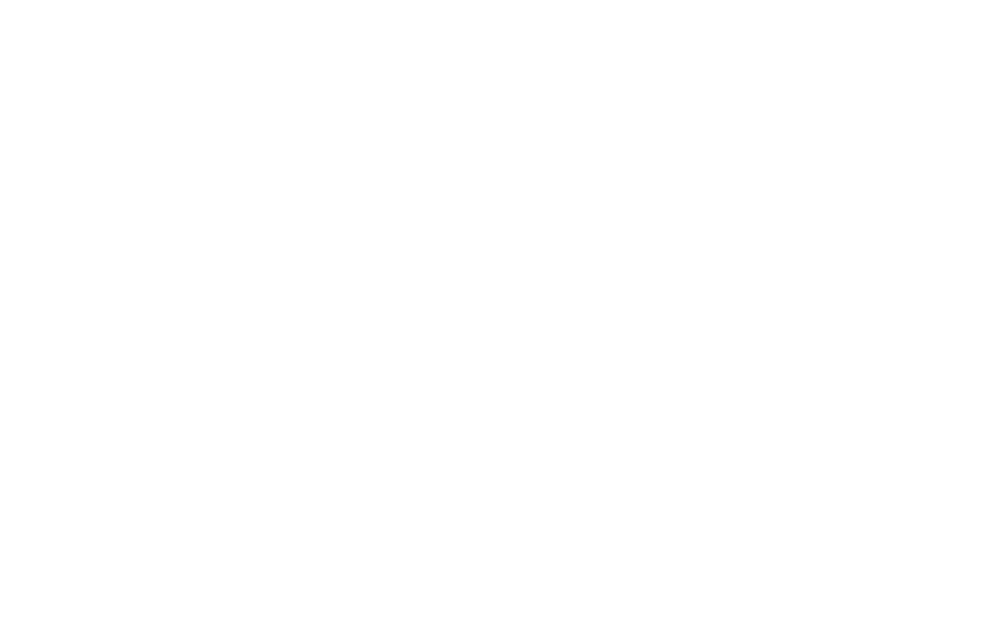 scroll, scrollTop: 0, scrollLeft: 0, axis: both 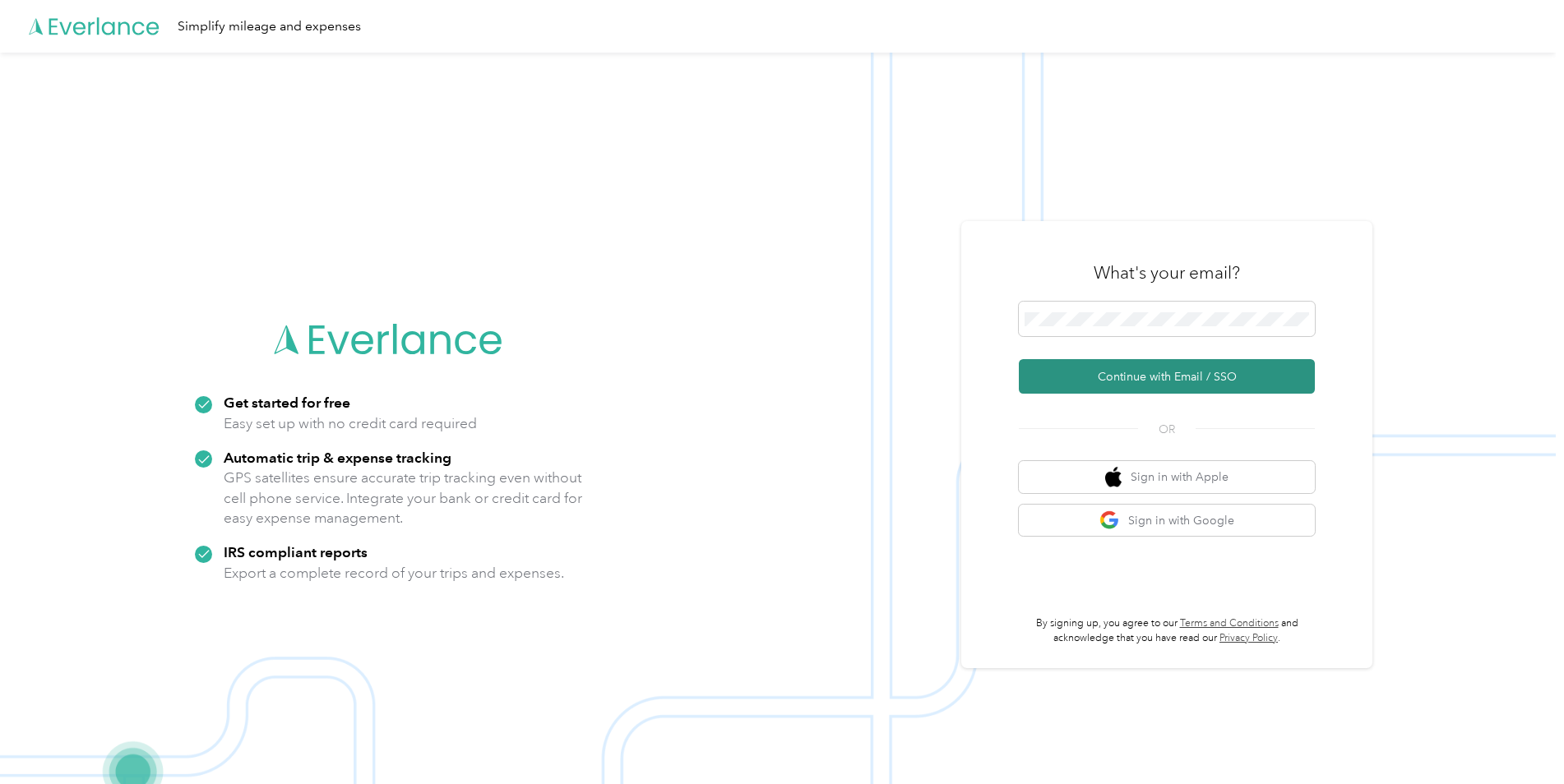 click on "Continue with Email / SSO" at bounding box center (1167, 376) 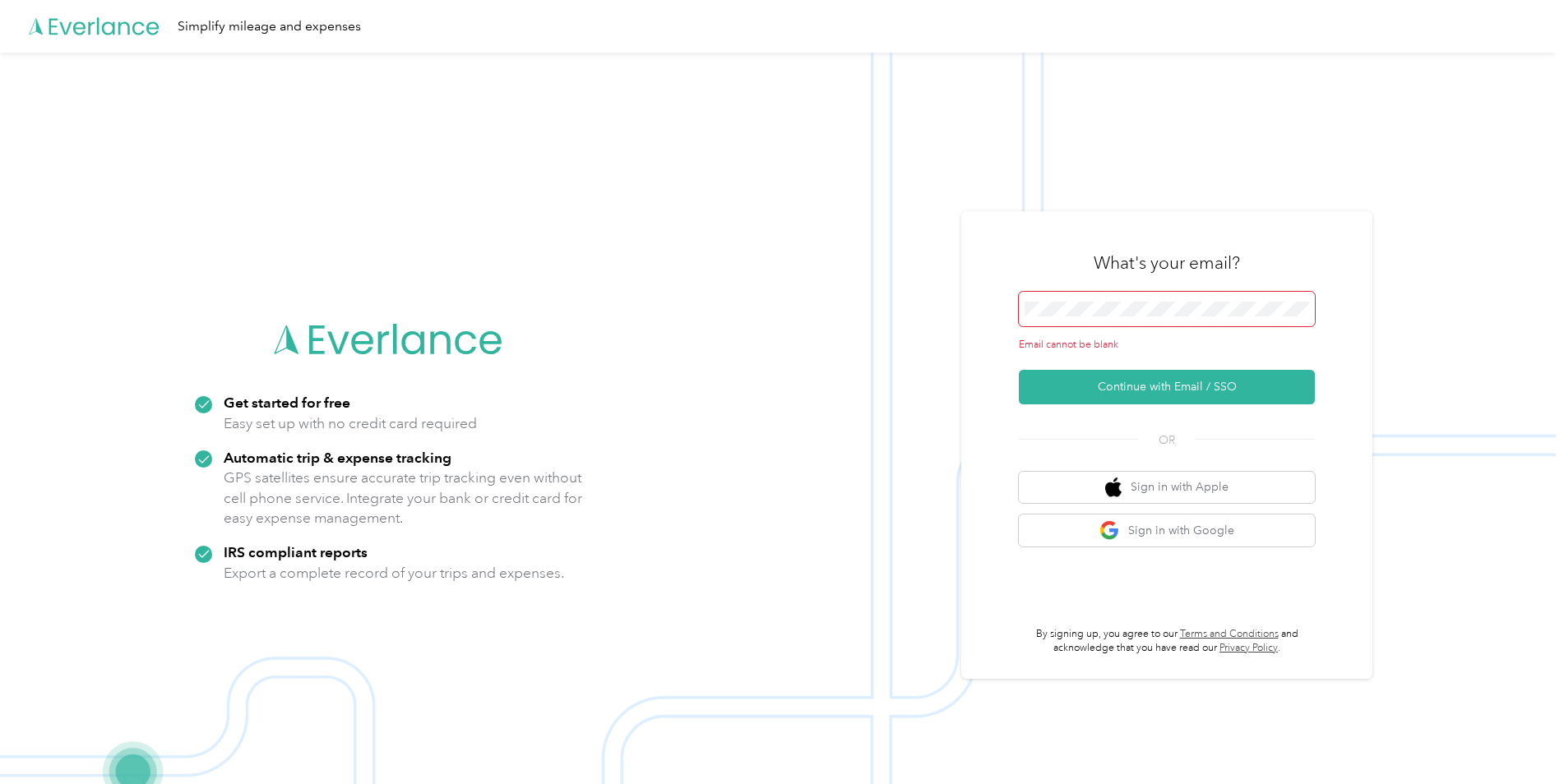 click at bounding box center [1167, 309] 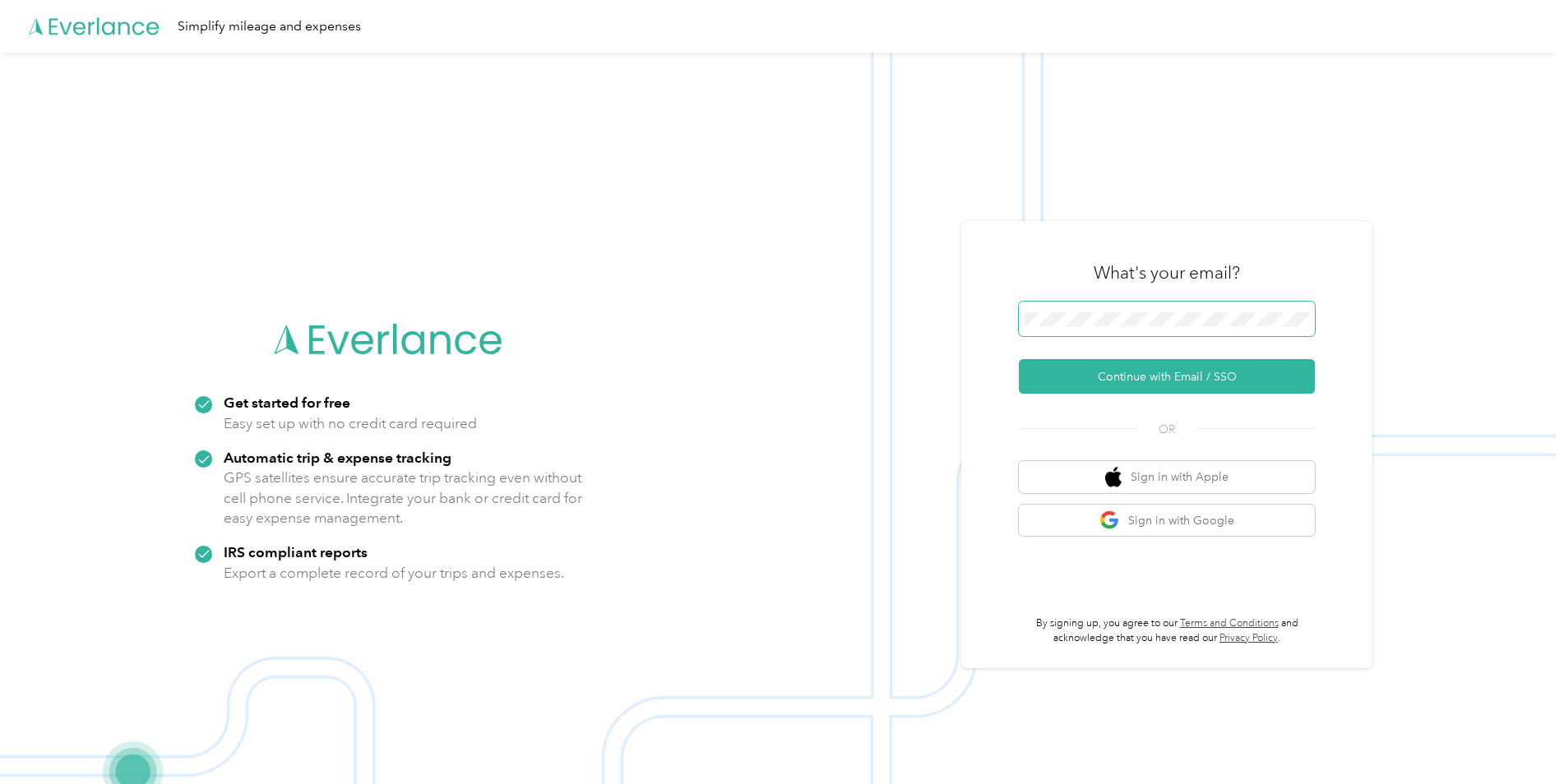 click on "Continue with Email / SSO" at bounding box center [1167, 376] 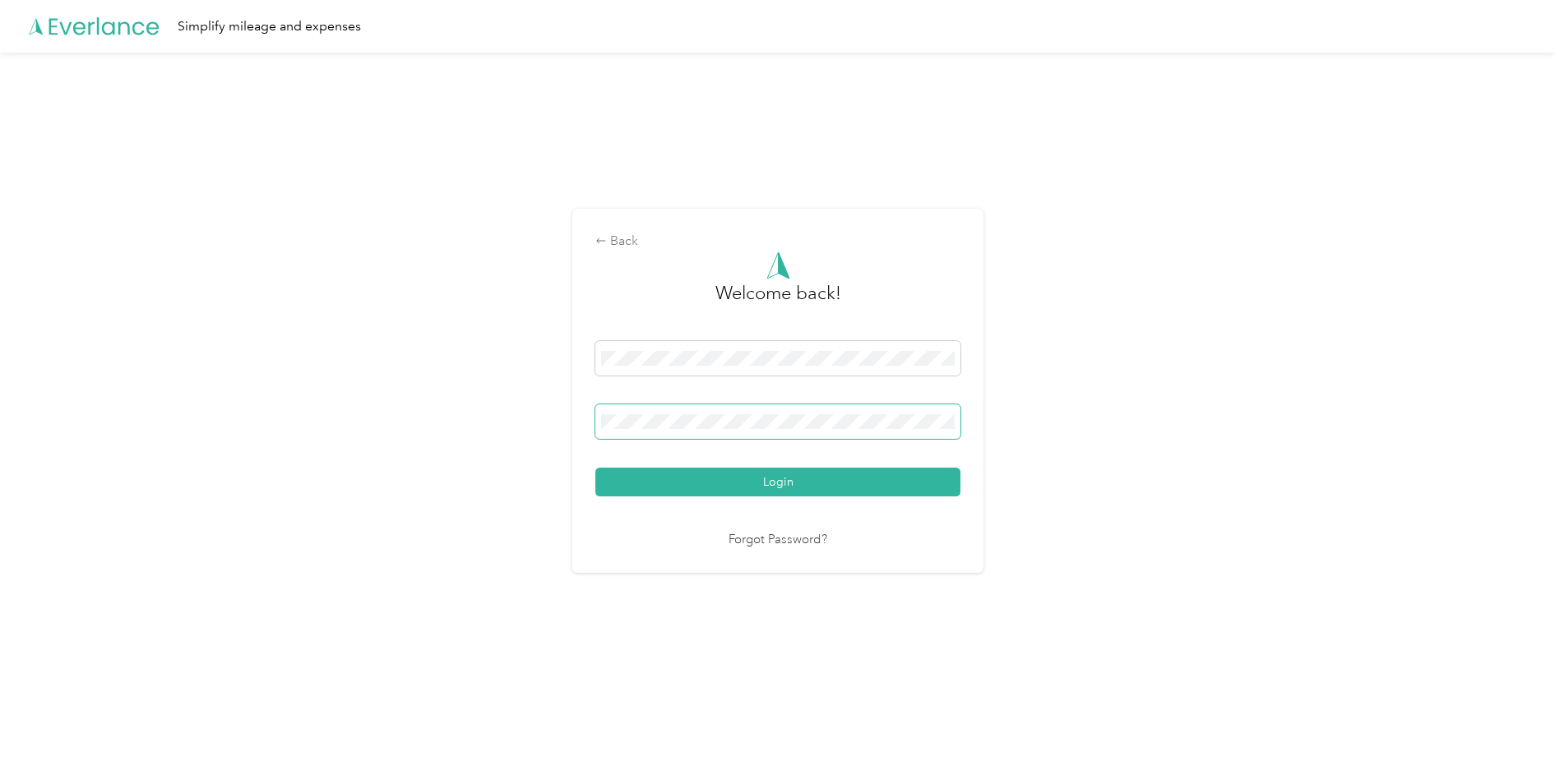 click on "Login" at bounding box center (778, 482) 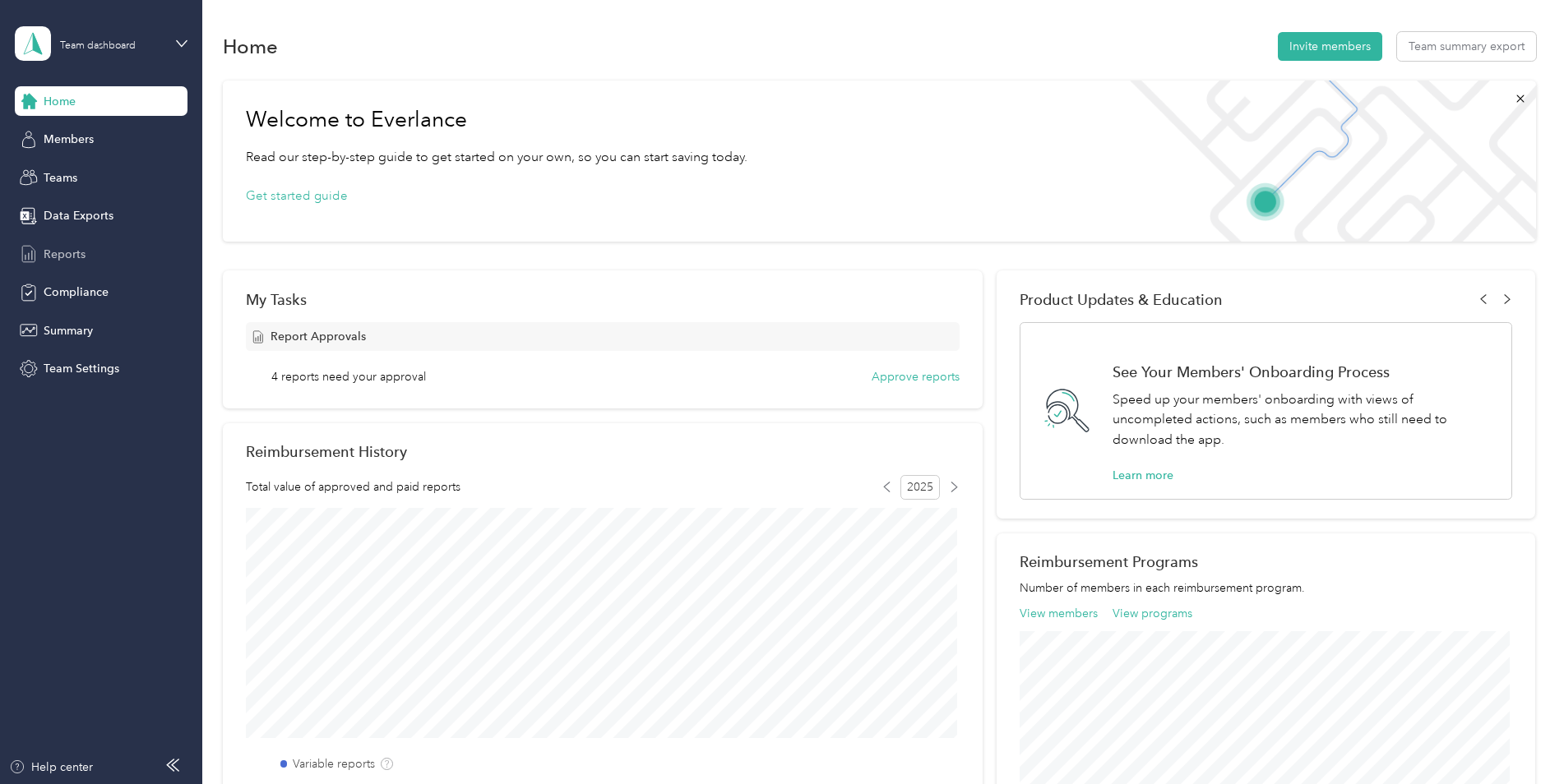 click on "Reports" at bounding box center (101, 254) 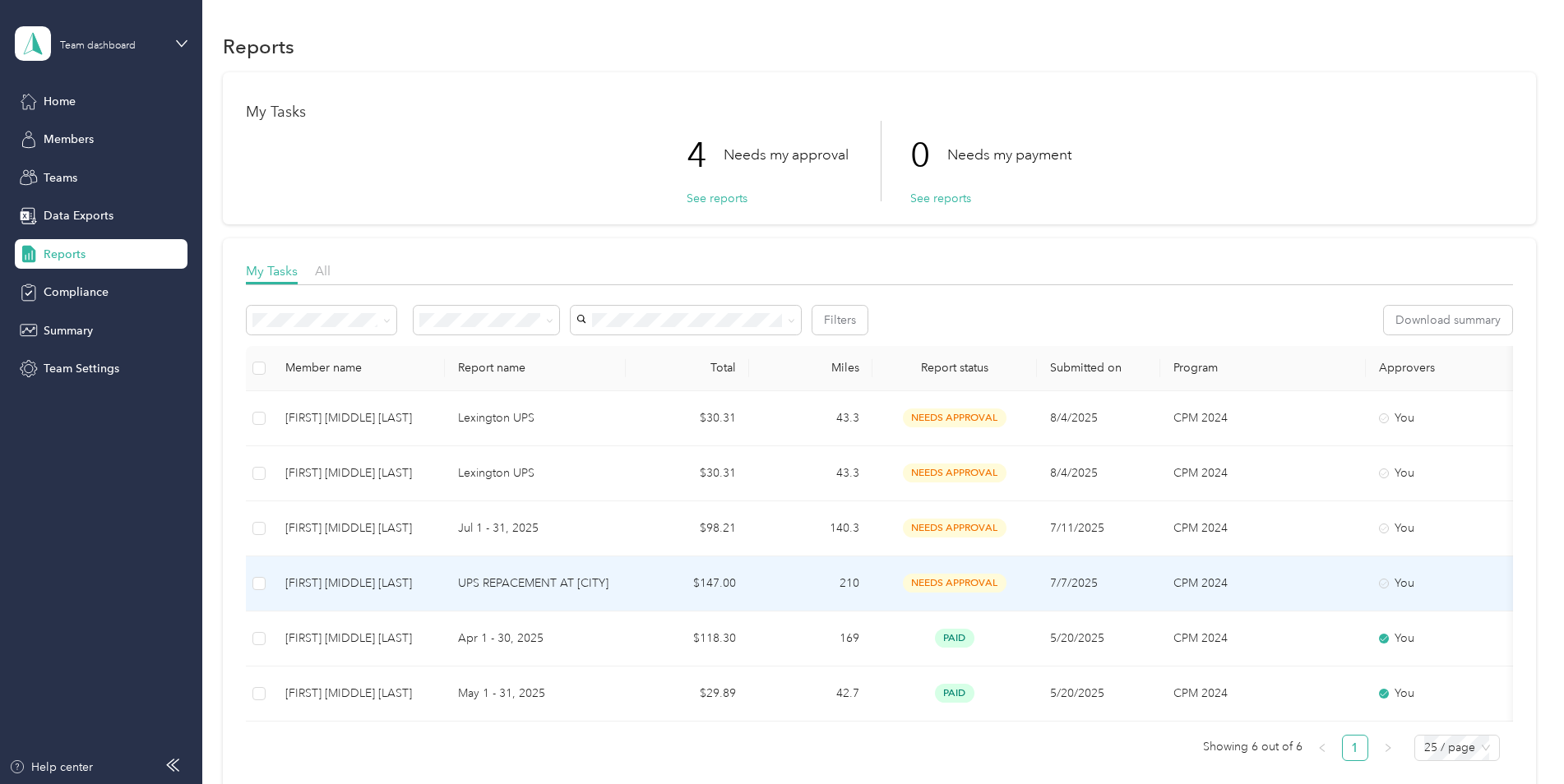 click on "UPS REPACEMENT AT [CITY]" at bounding box center (535, 583) 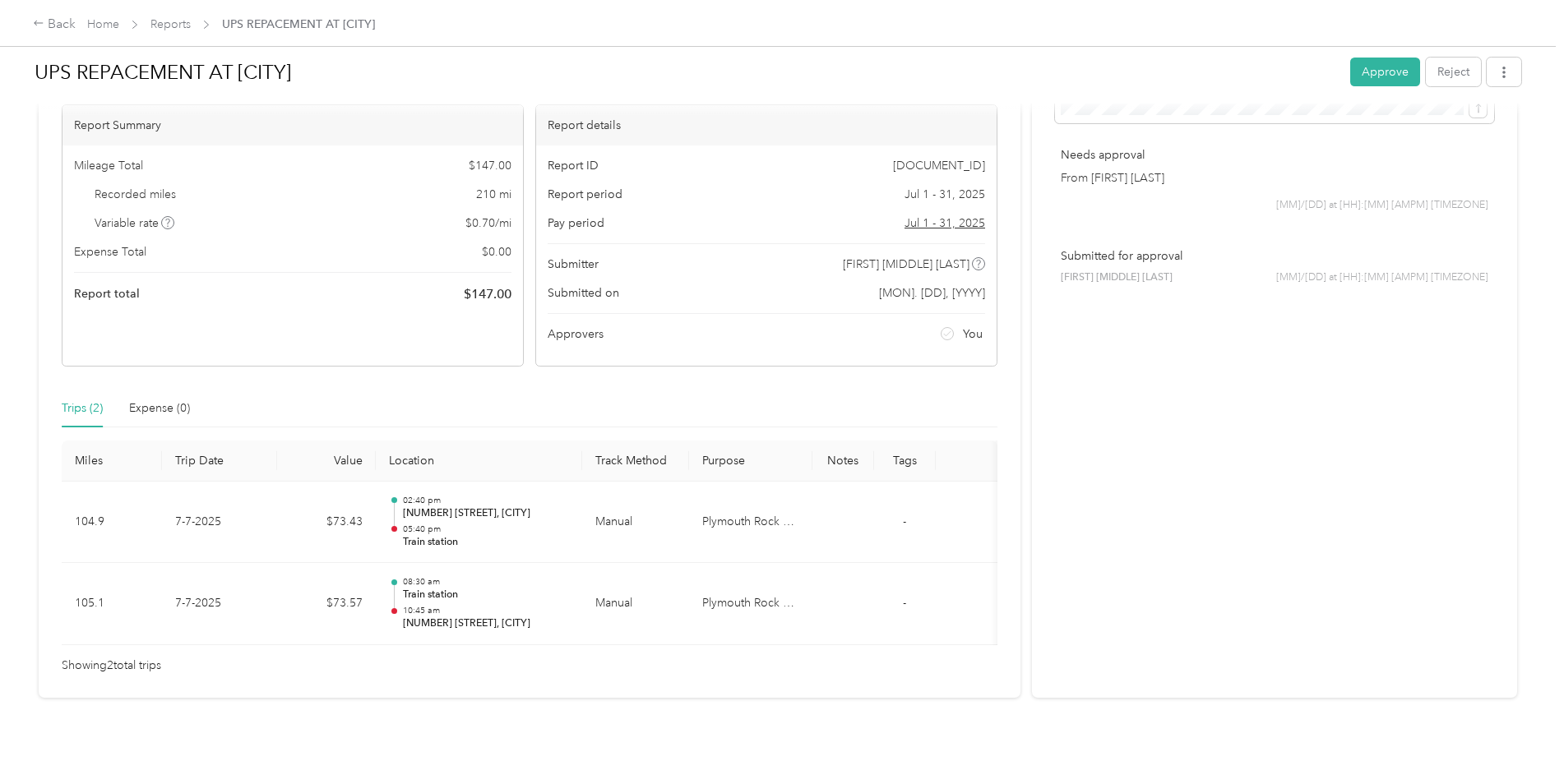 scroll, scrollTop: 122, scrollLeft: 0, axis: vertical 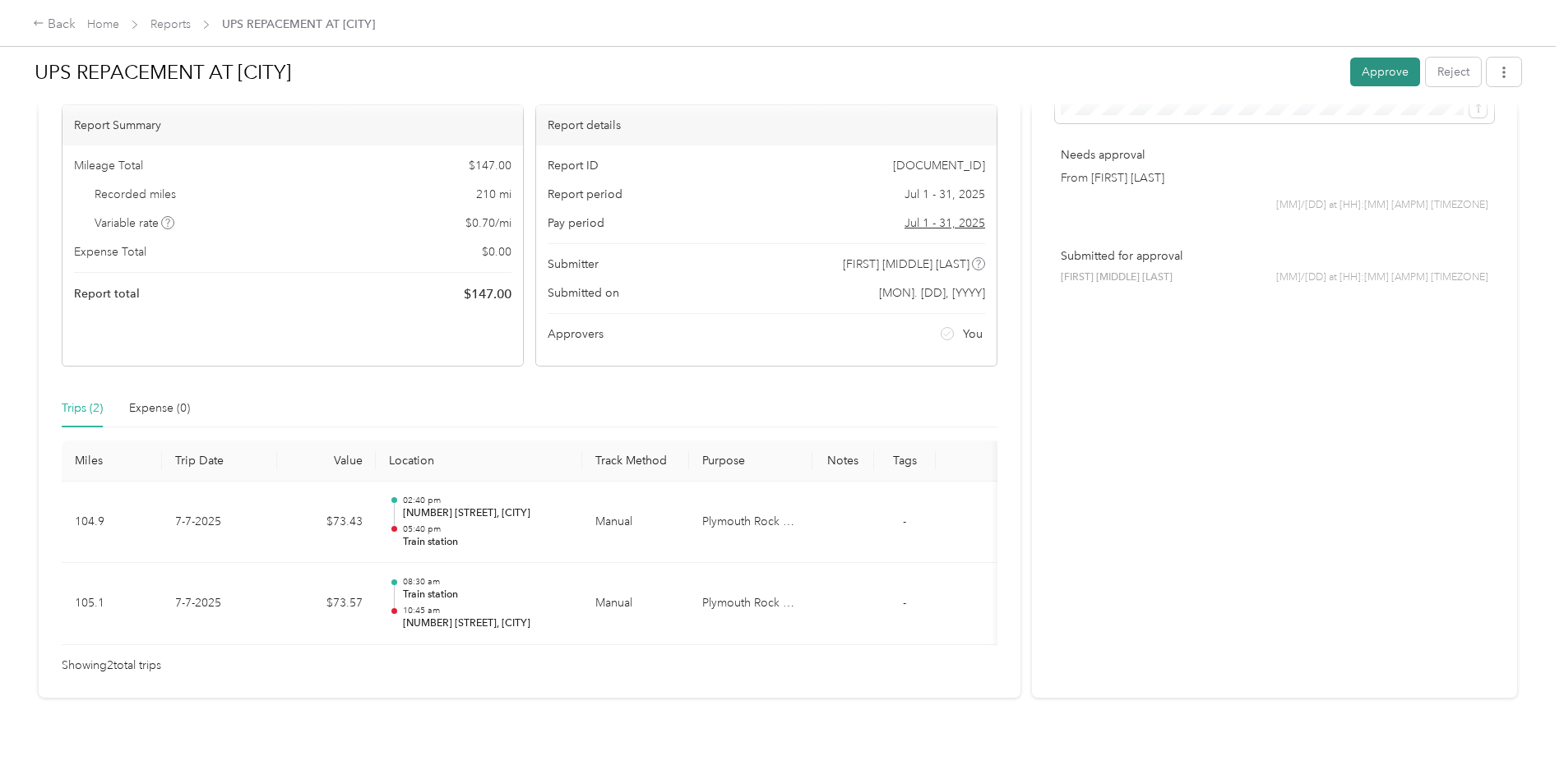 click on "Approve" at bounding box center [1385, 71] 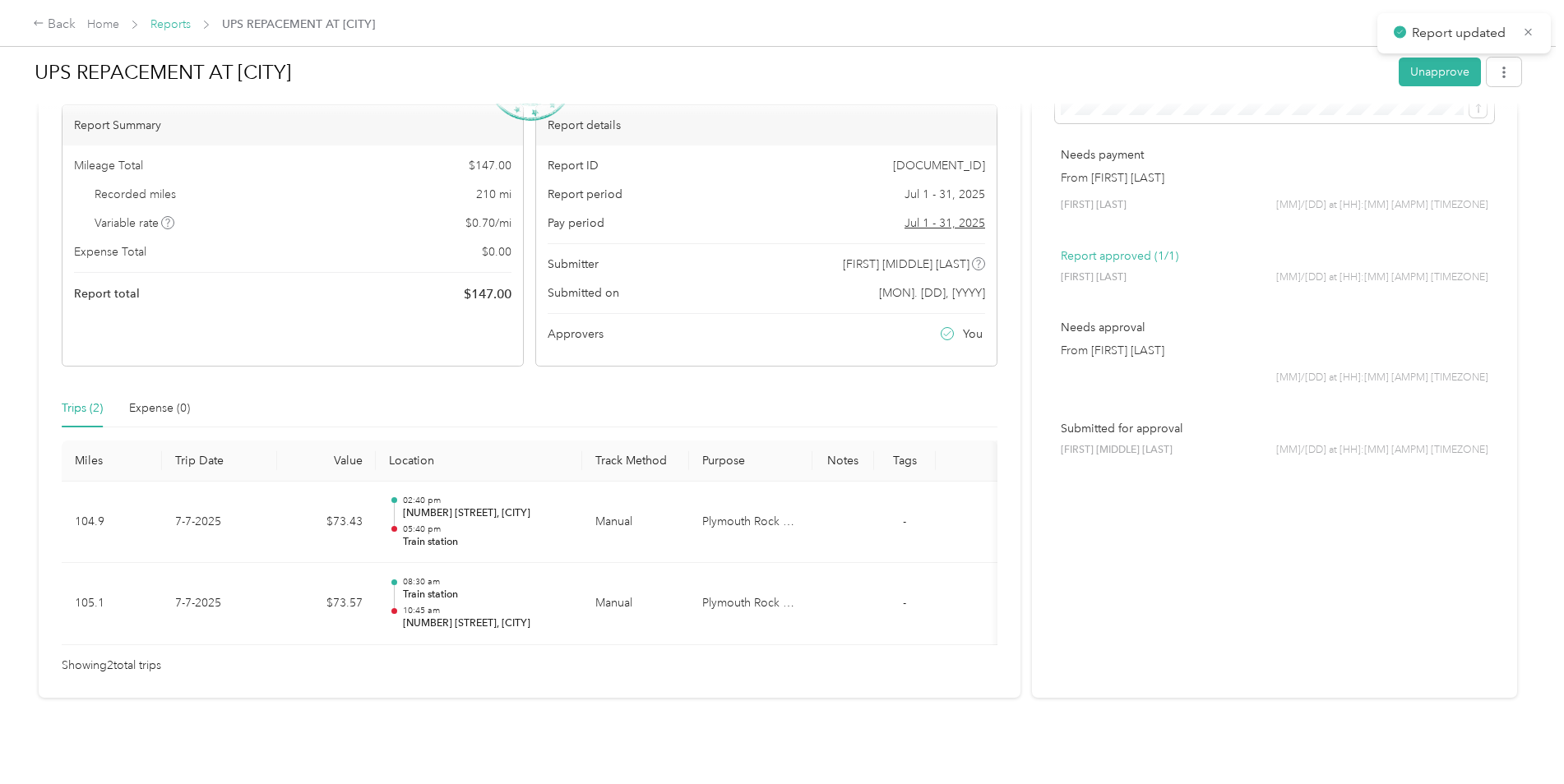 click on "Reports" at bounding box center [170, 24] 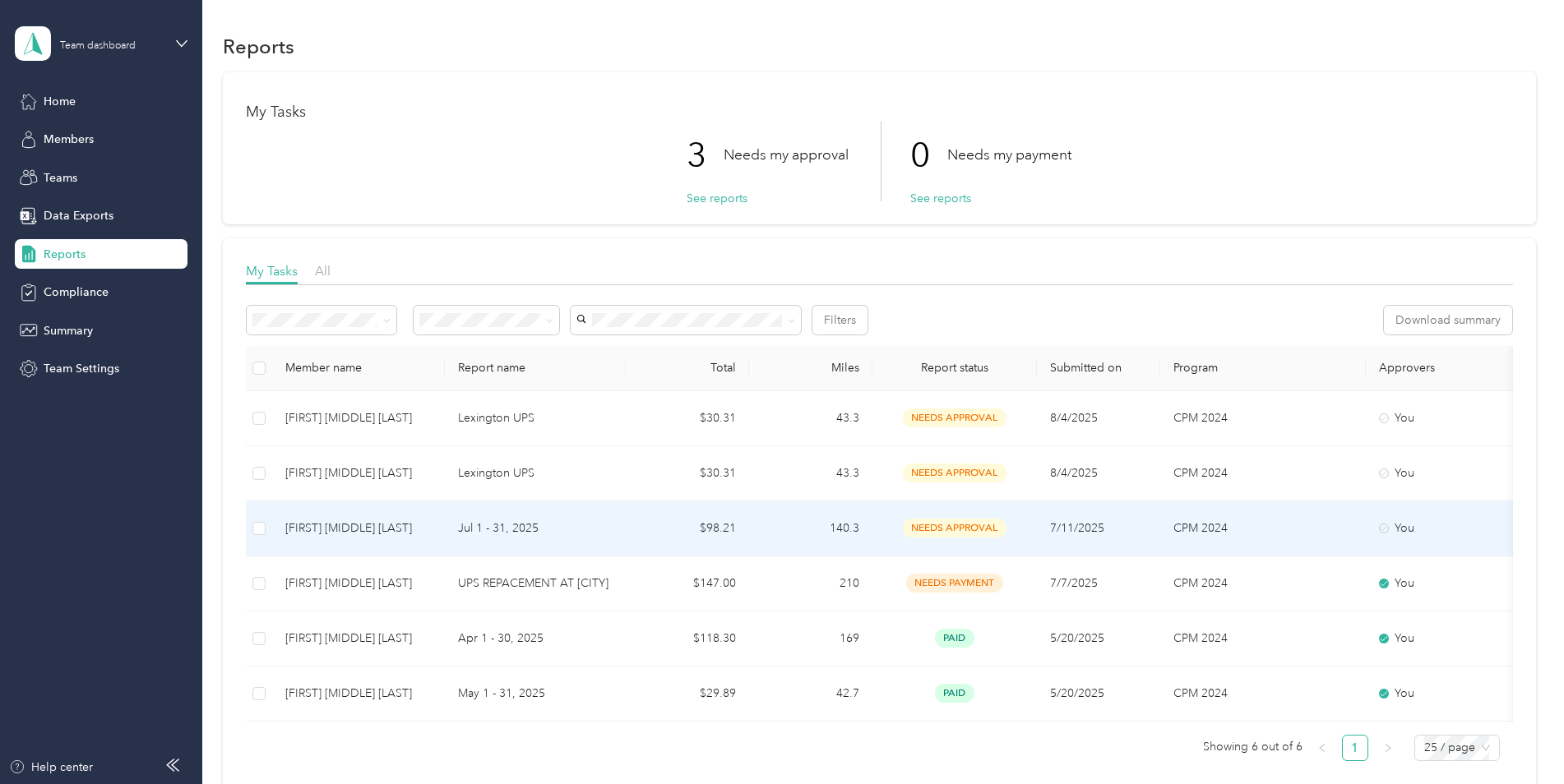 click on "Jul 1 - 31, 2025" at bounding box center (535, 528) 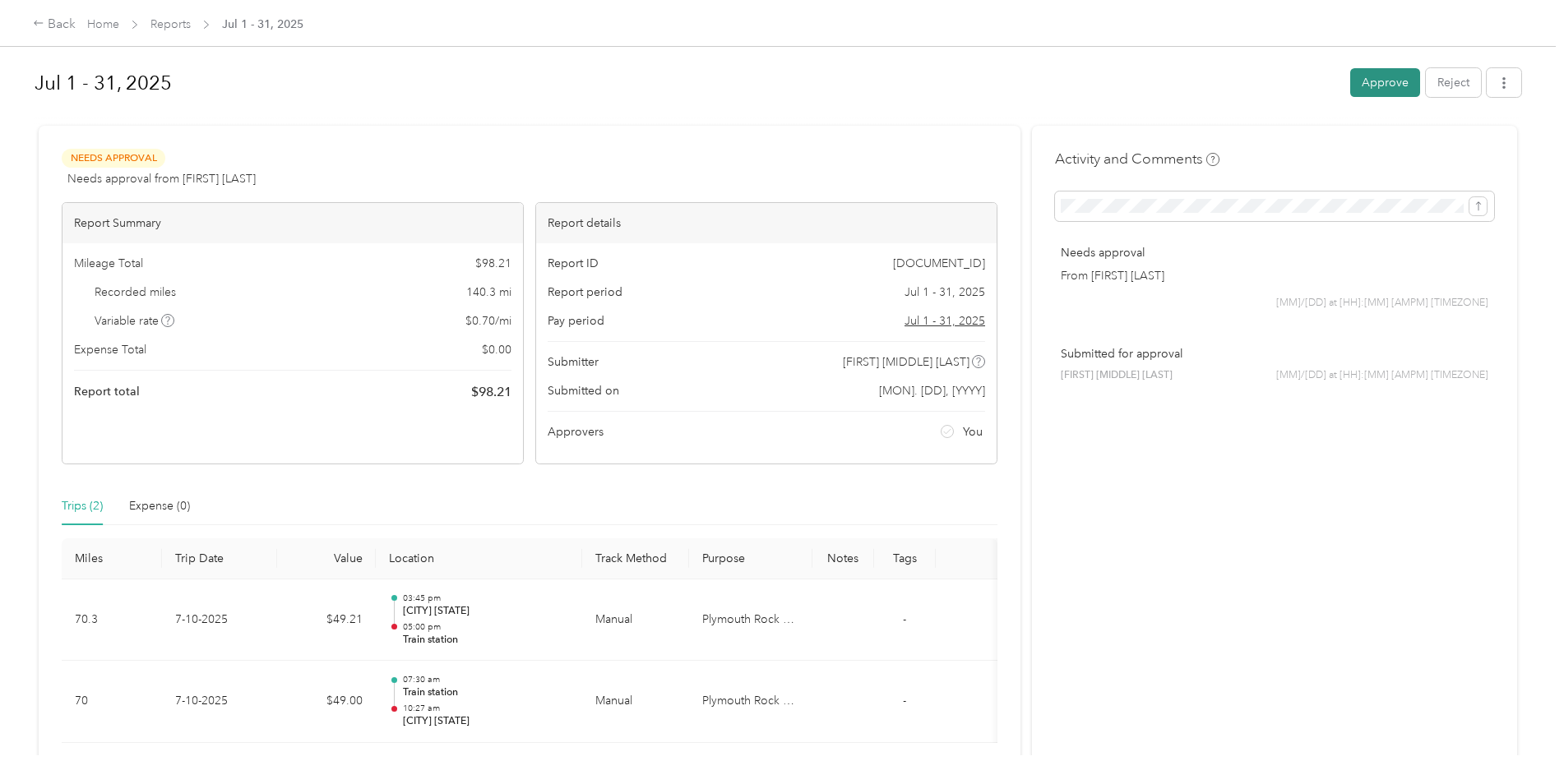 click on "Approve" at bounding box center (1385, 82) 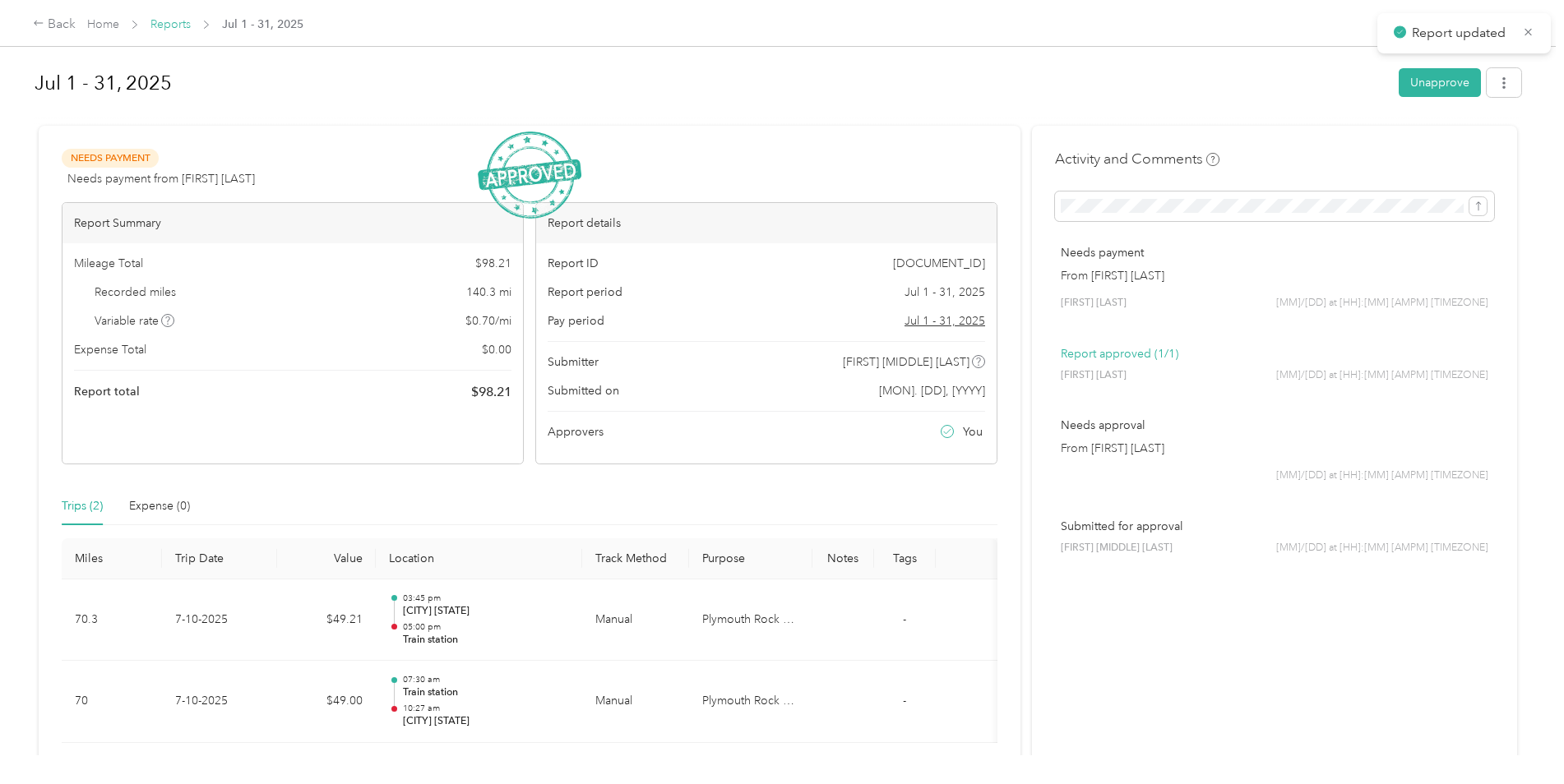click on "Reports" at bounding box center (170, 24) 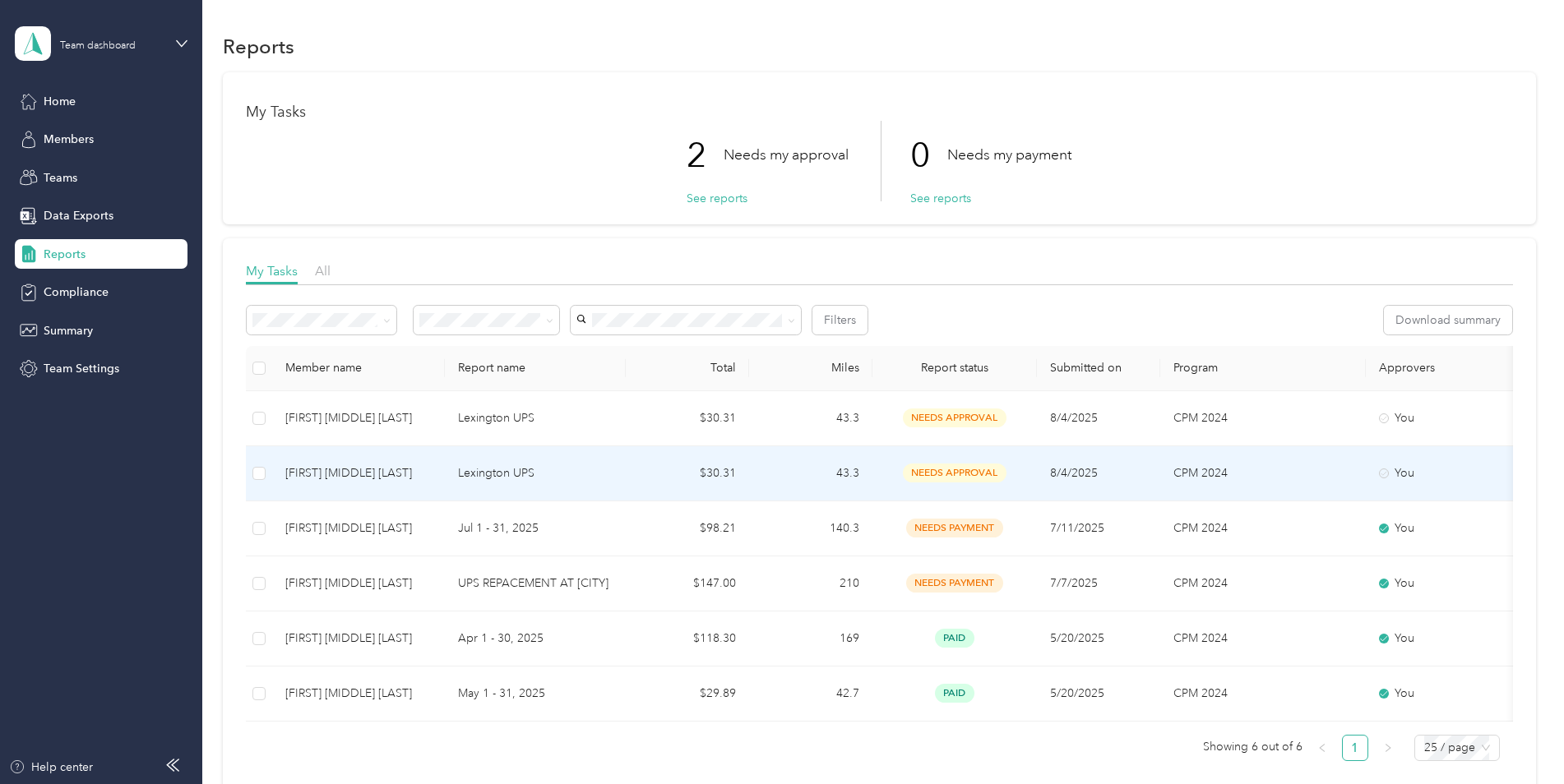 click on "Lexington UPS" at bounding box center [535, 473] 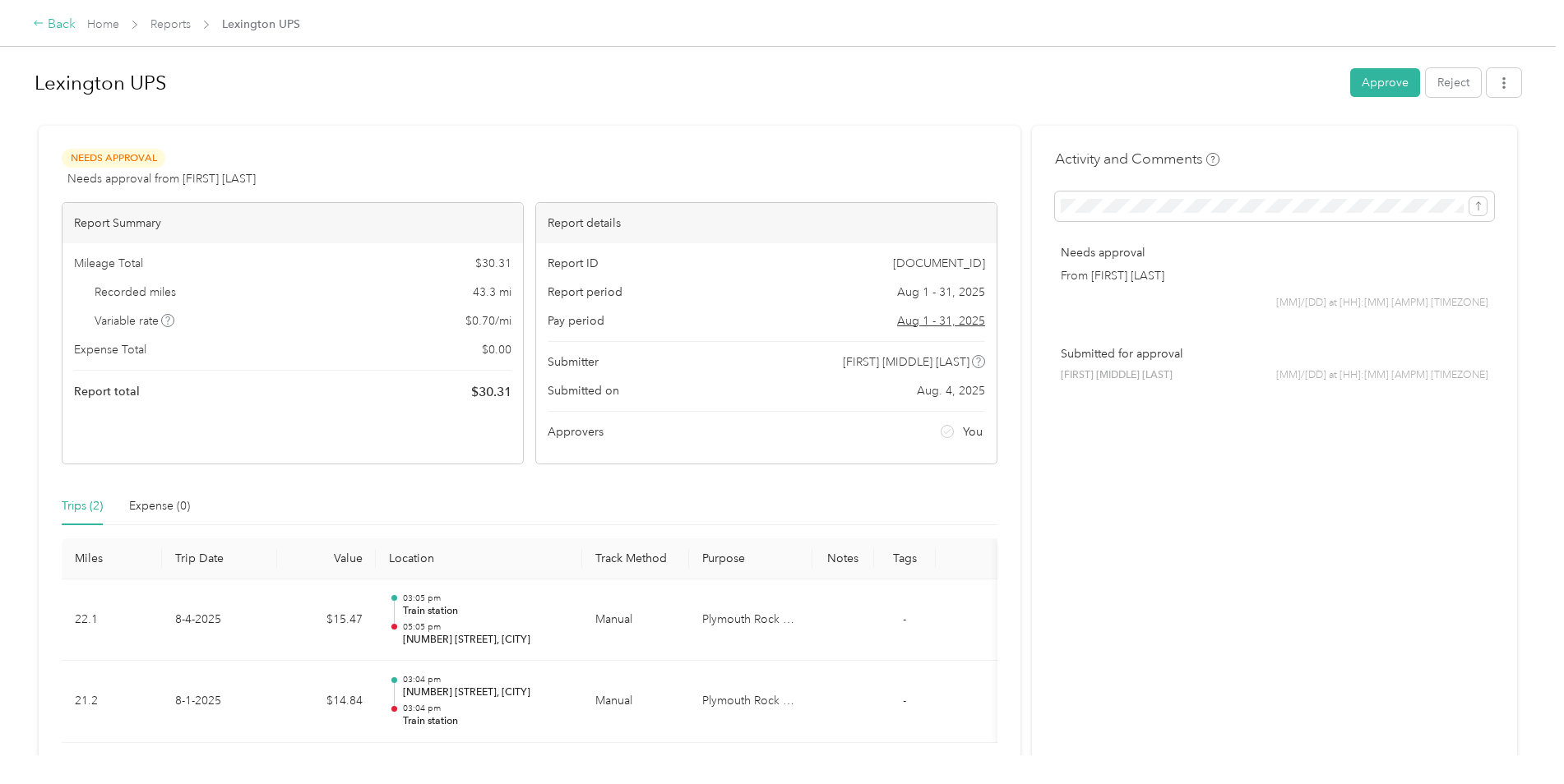 click 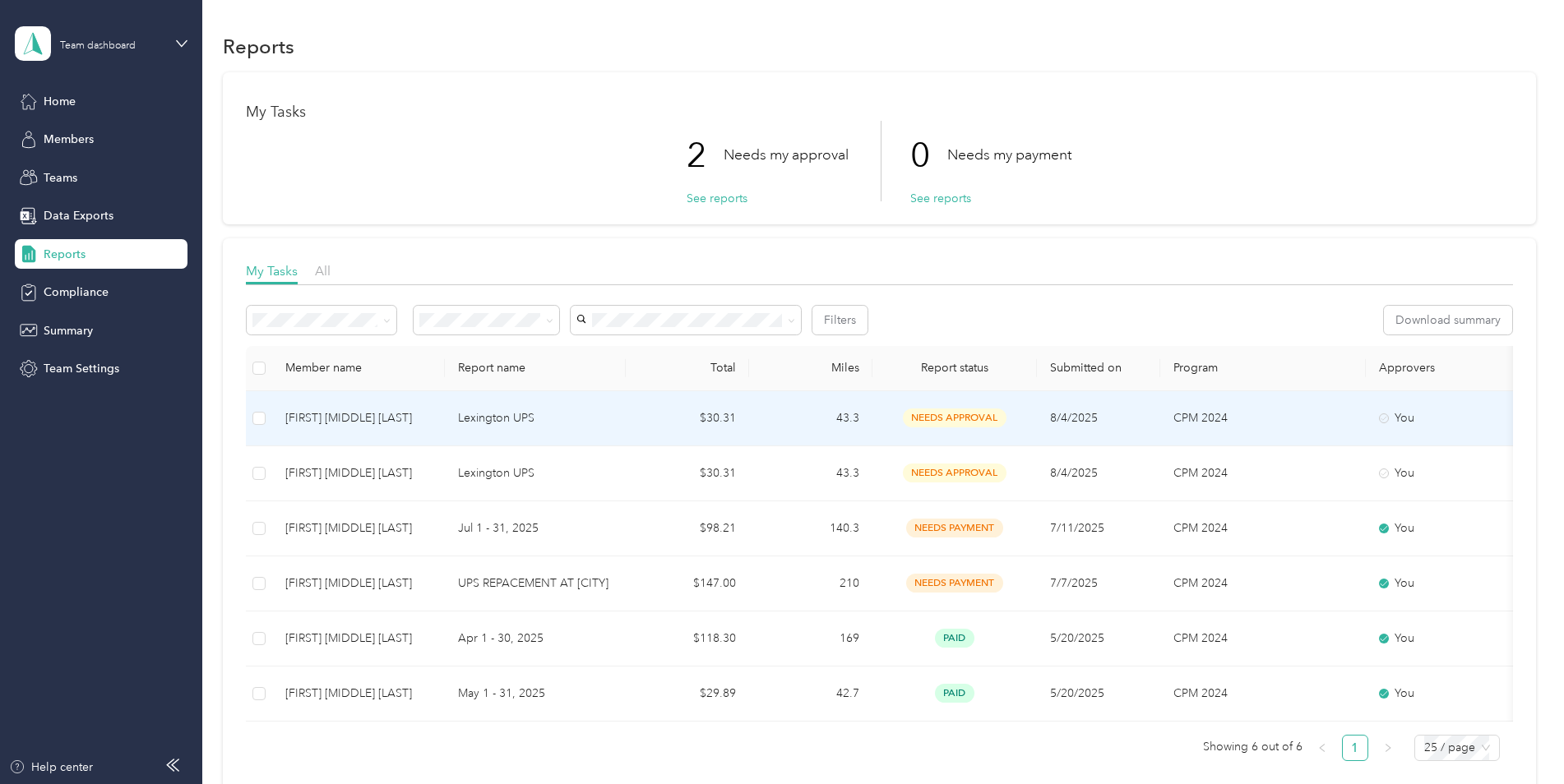 click on "Lexington UPS" at bounding box center [535, 418] 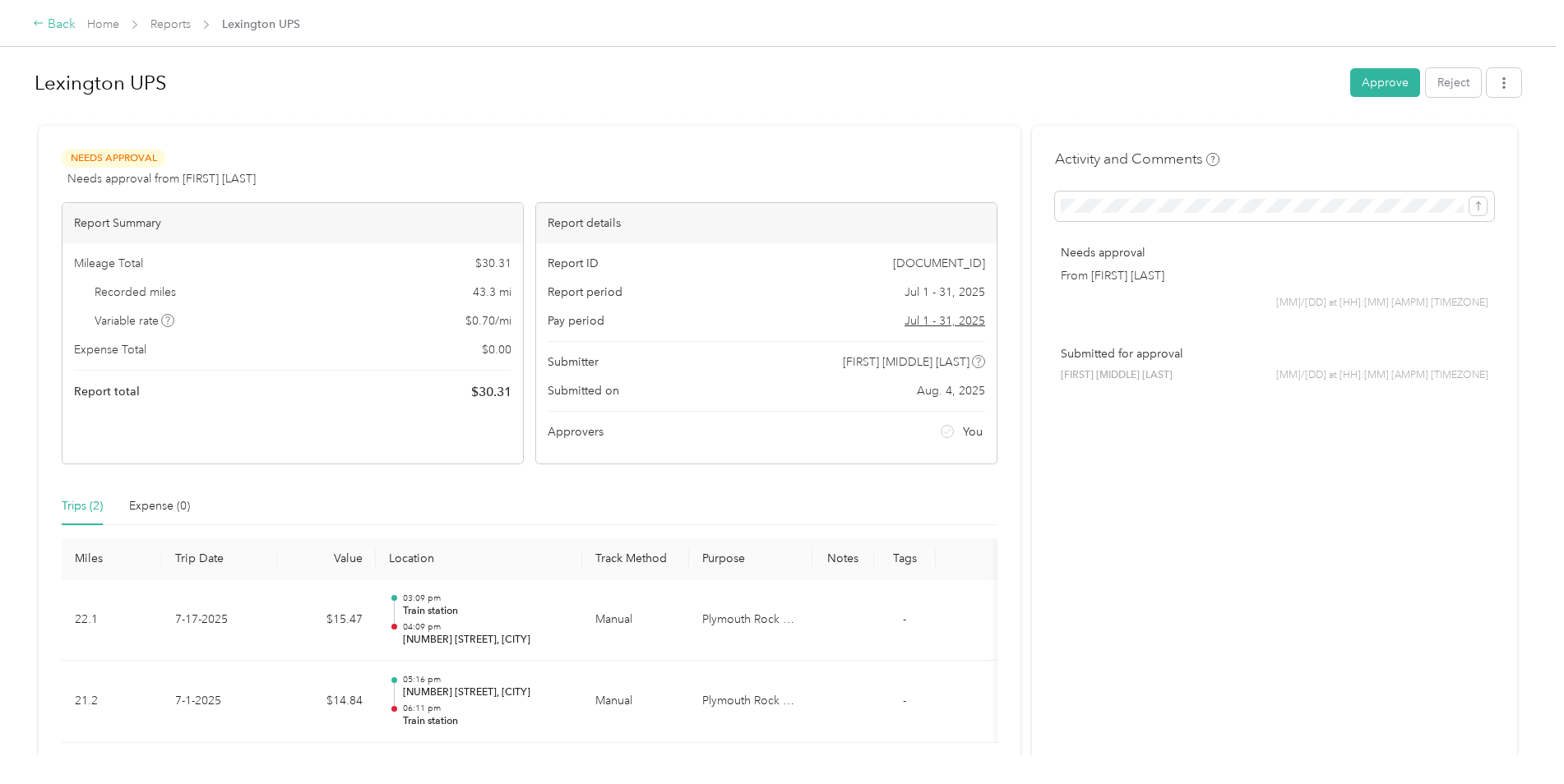 click on "Back" at bounding box center [54, 25] 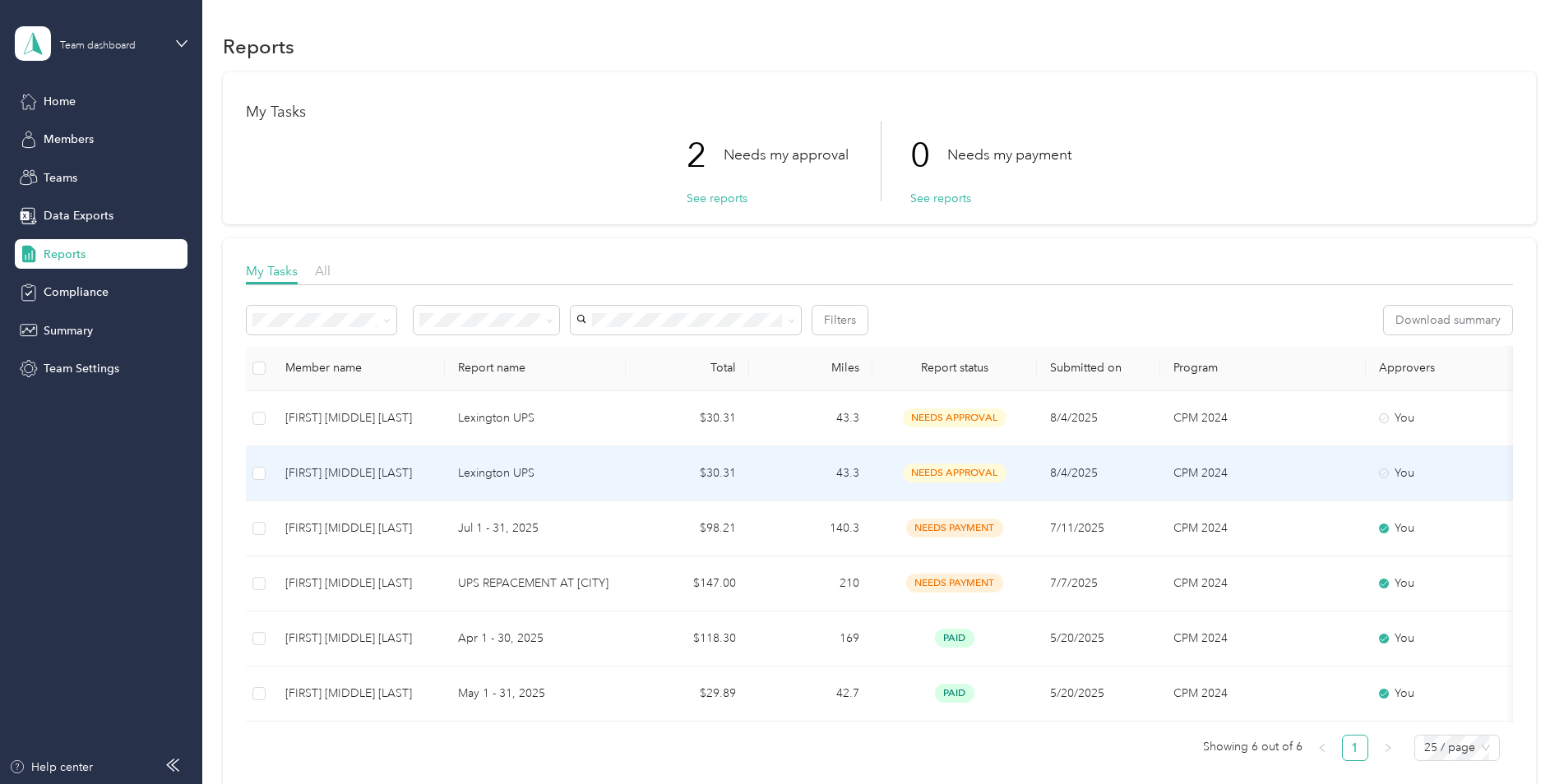 click on "Lexington UPS" at bounding box center [535, 473] 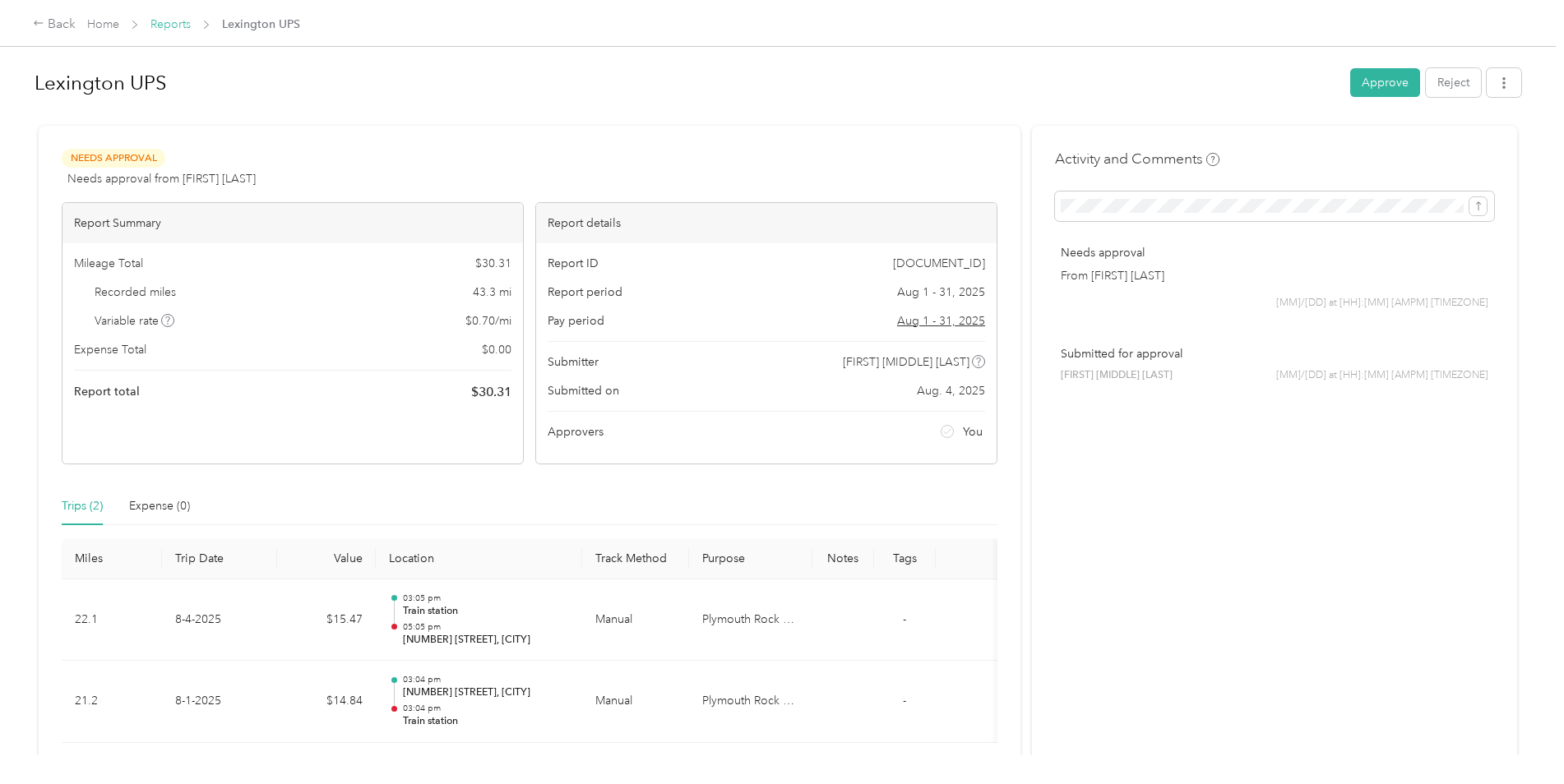 click on "Reports" at bounding box center [170, 24] 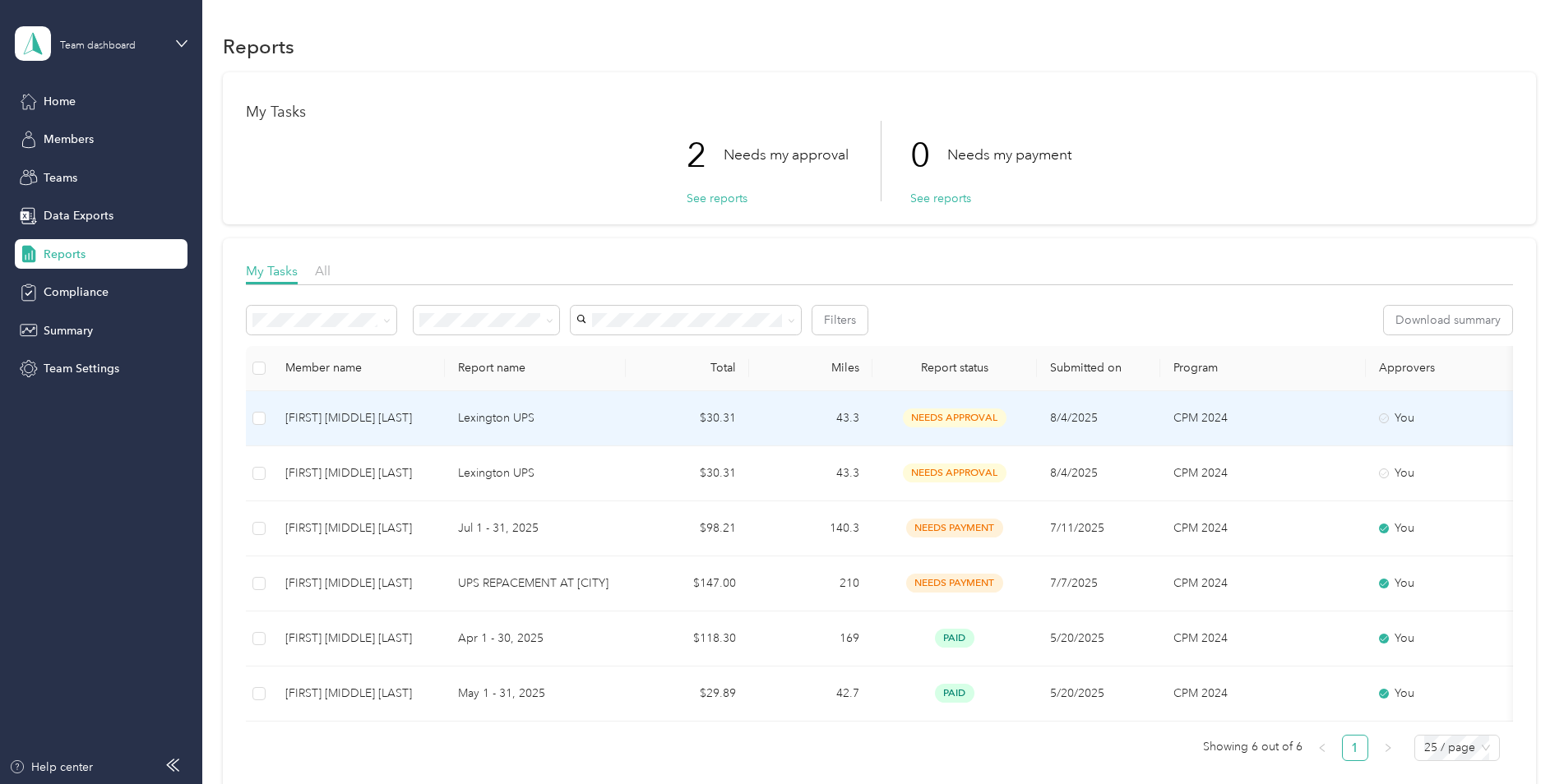 click on "Lexington UPS" at bounding box center (535, 418) 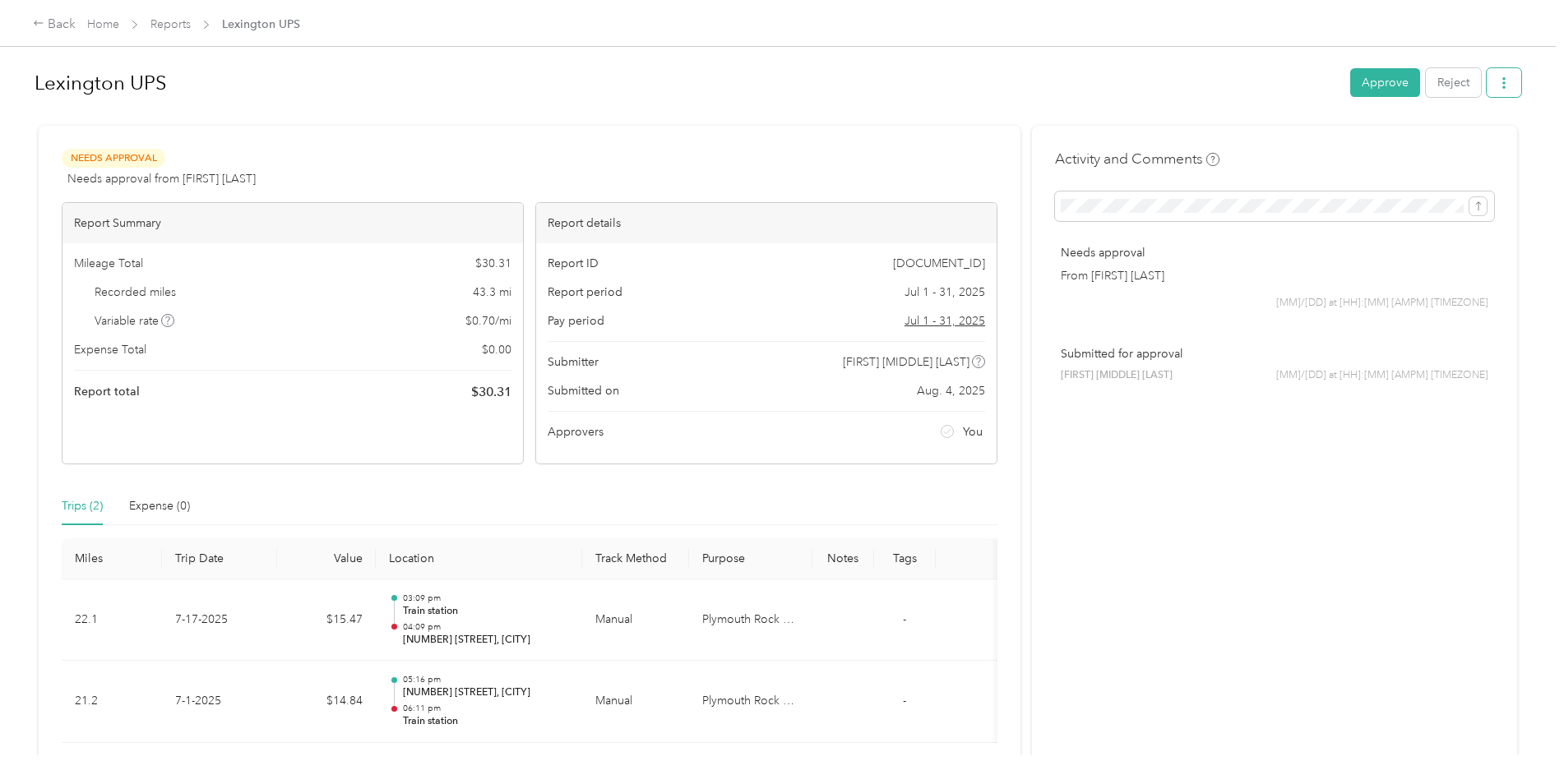 click at bounding box center [1504, 82] 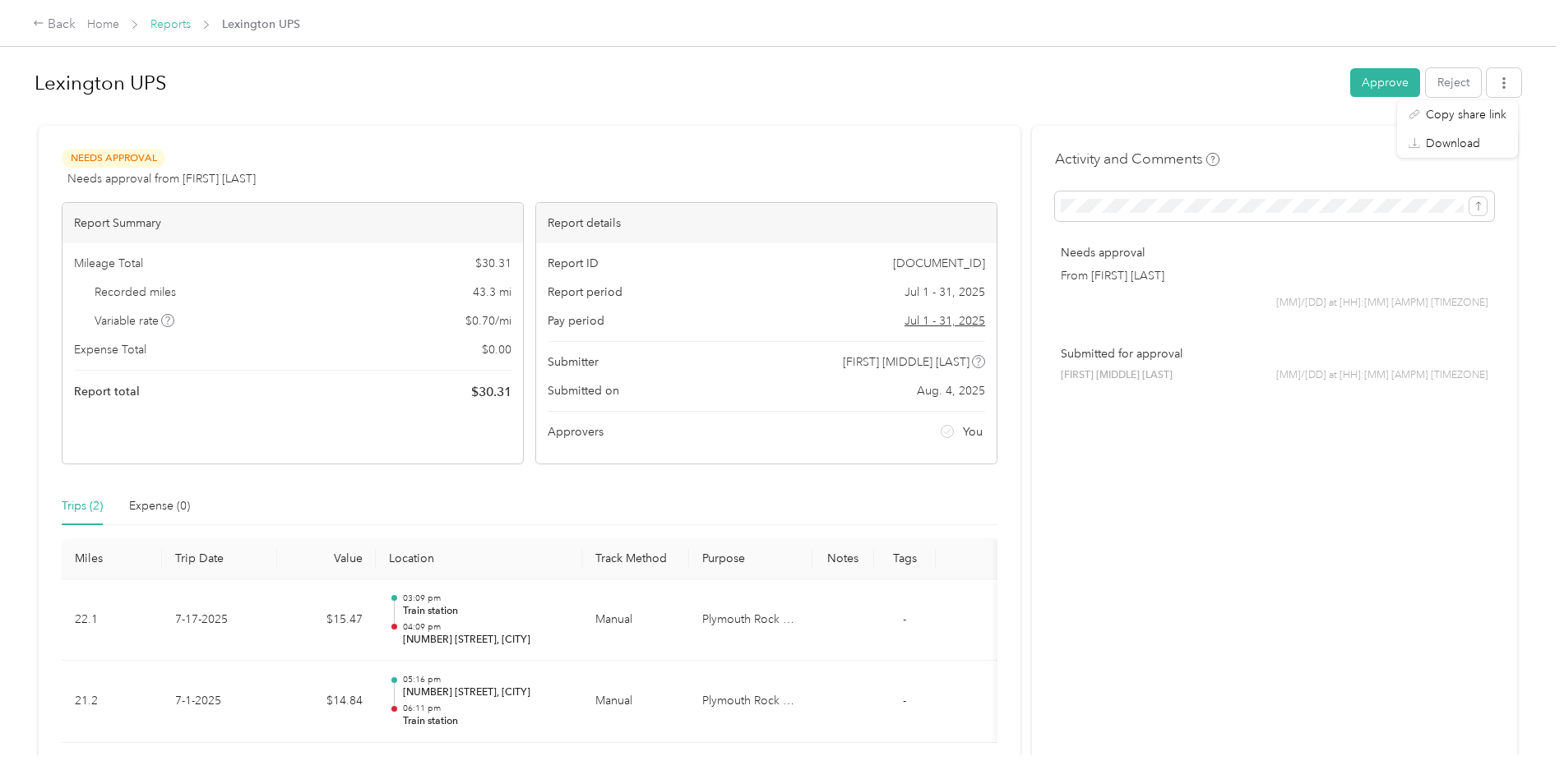 click on "Reports" at bounding box center (170, 24) 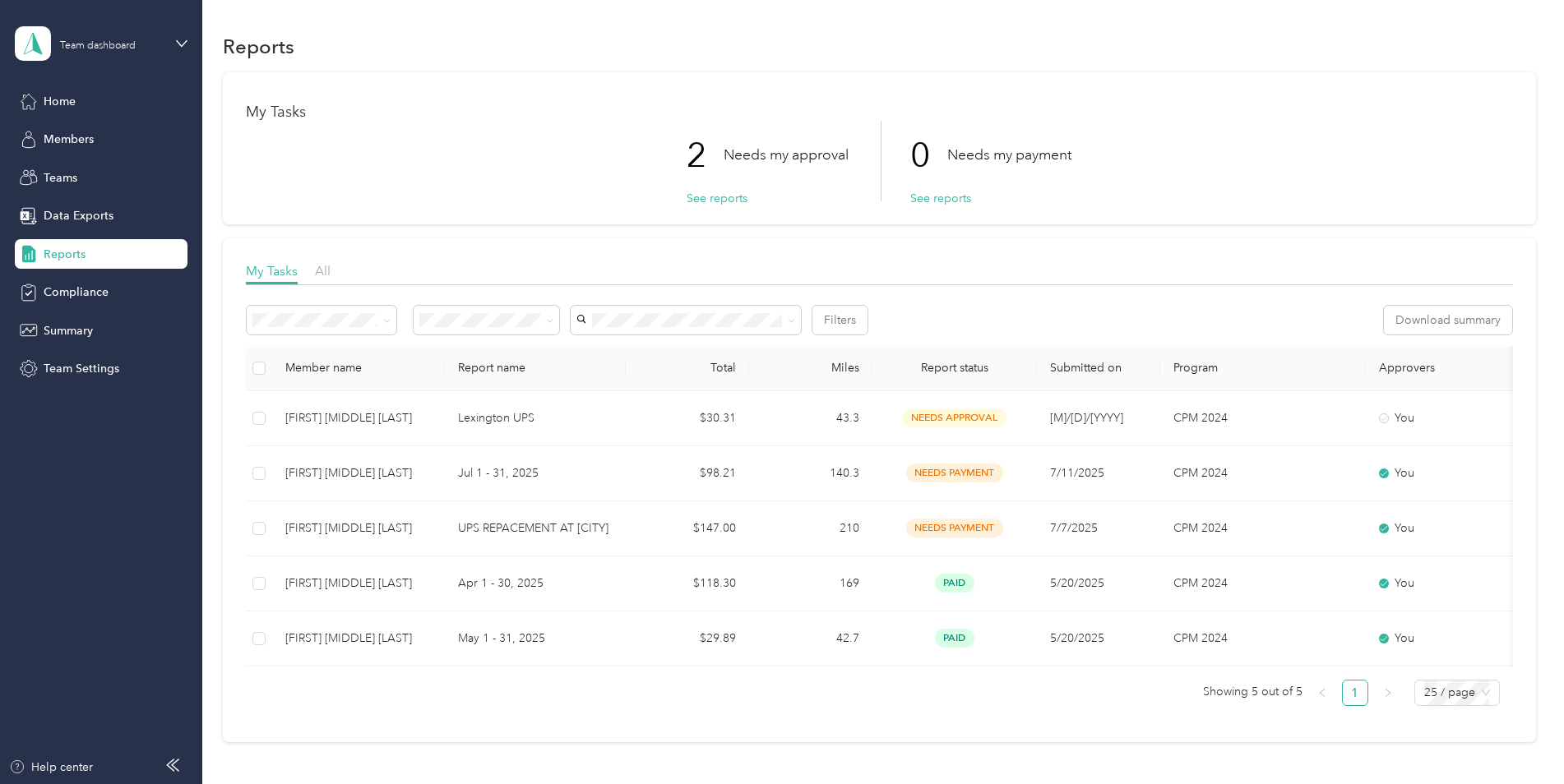 click on "Reports" at bounding box center [64, 254] 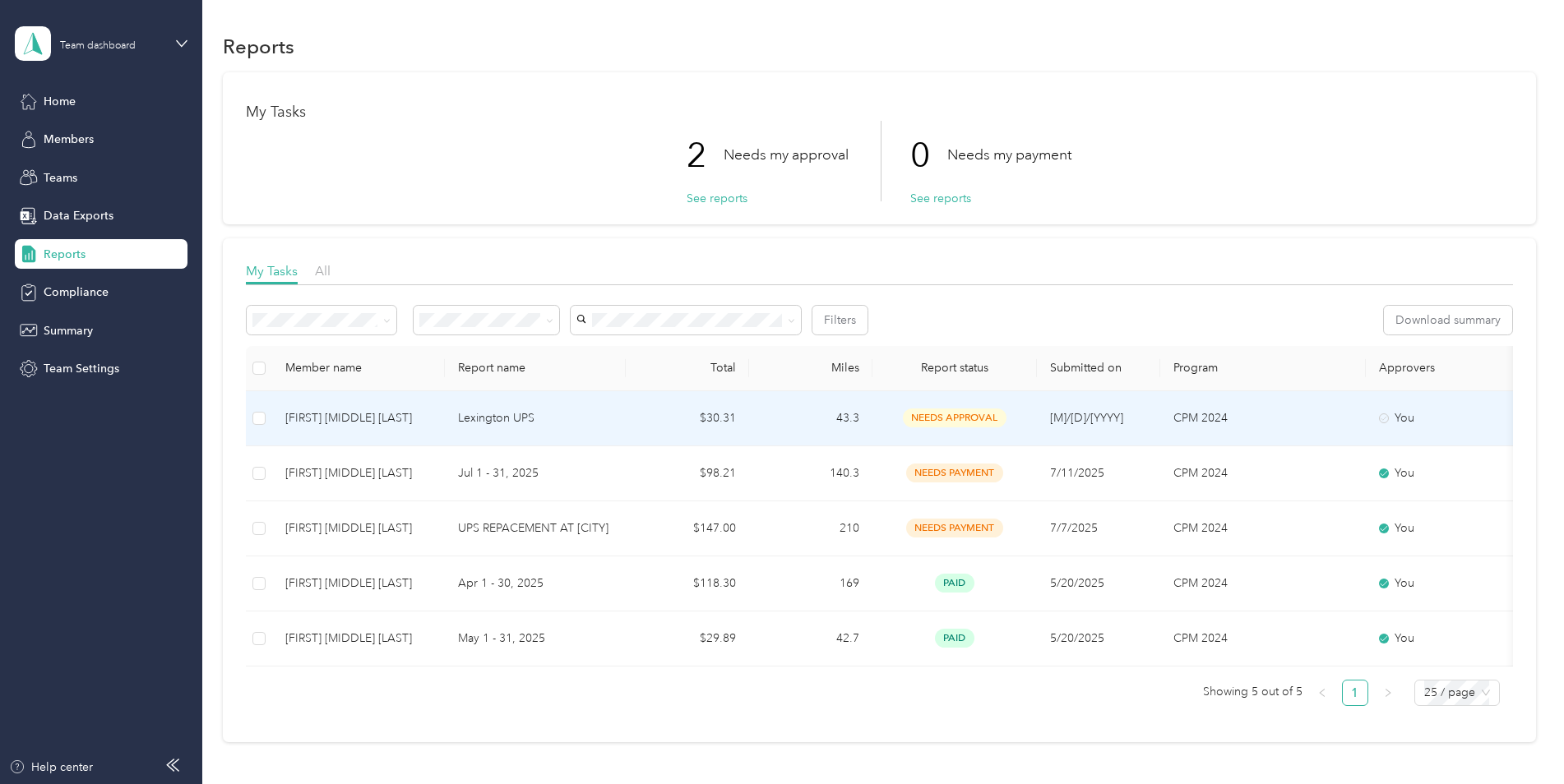 click on "Lexington UPS" at bounding box center (535, 418) 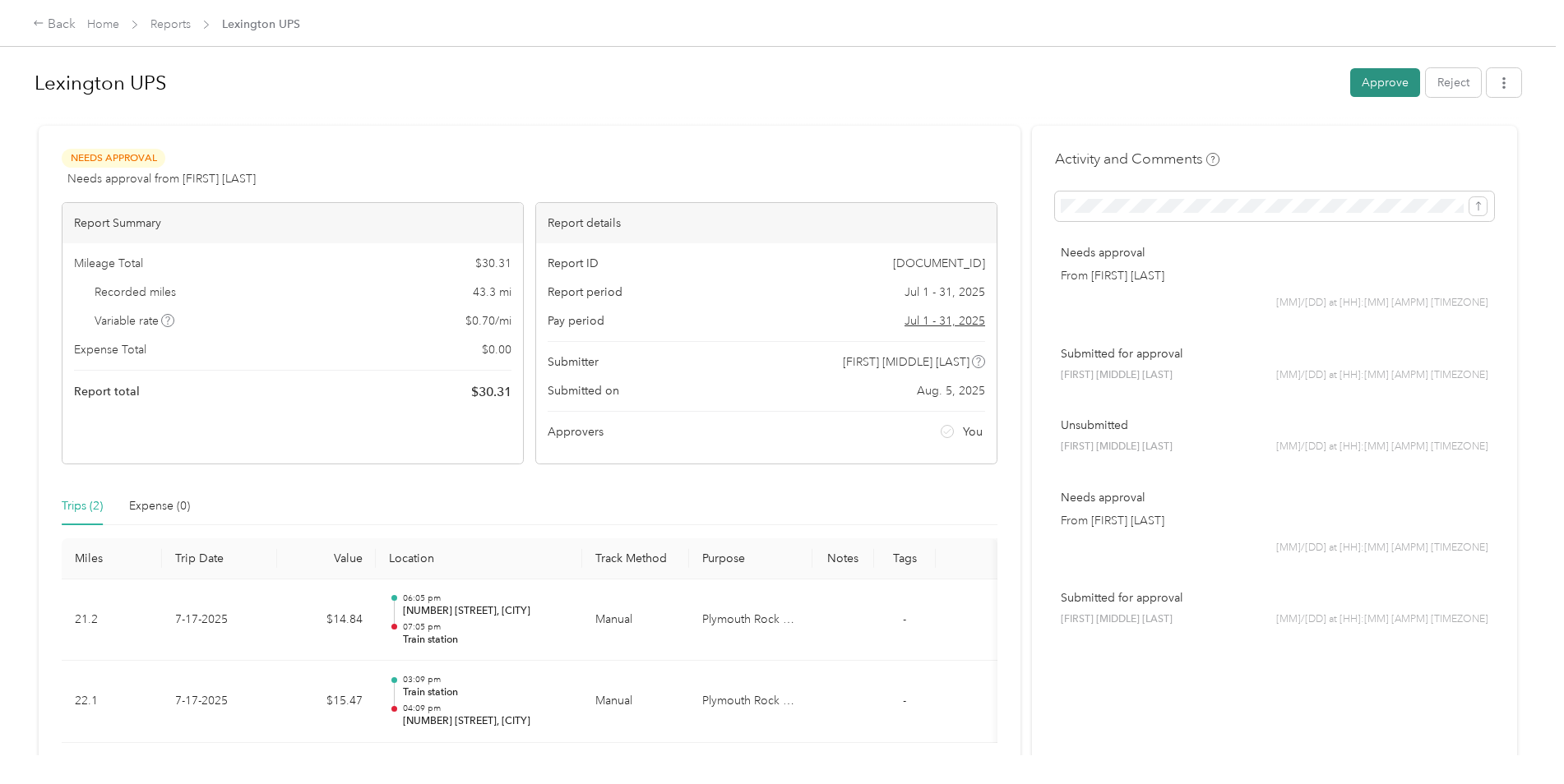 click on "Approve" at bounding box center (1385, 82) 